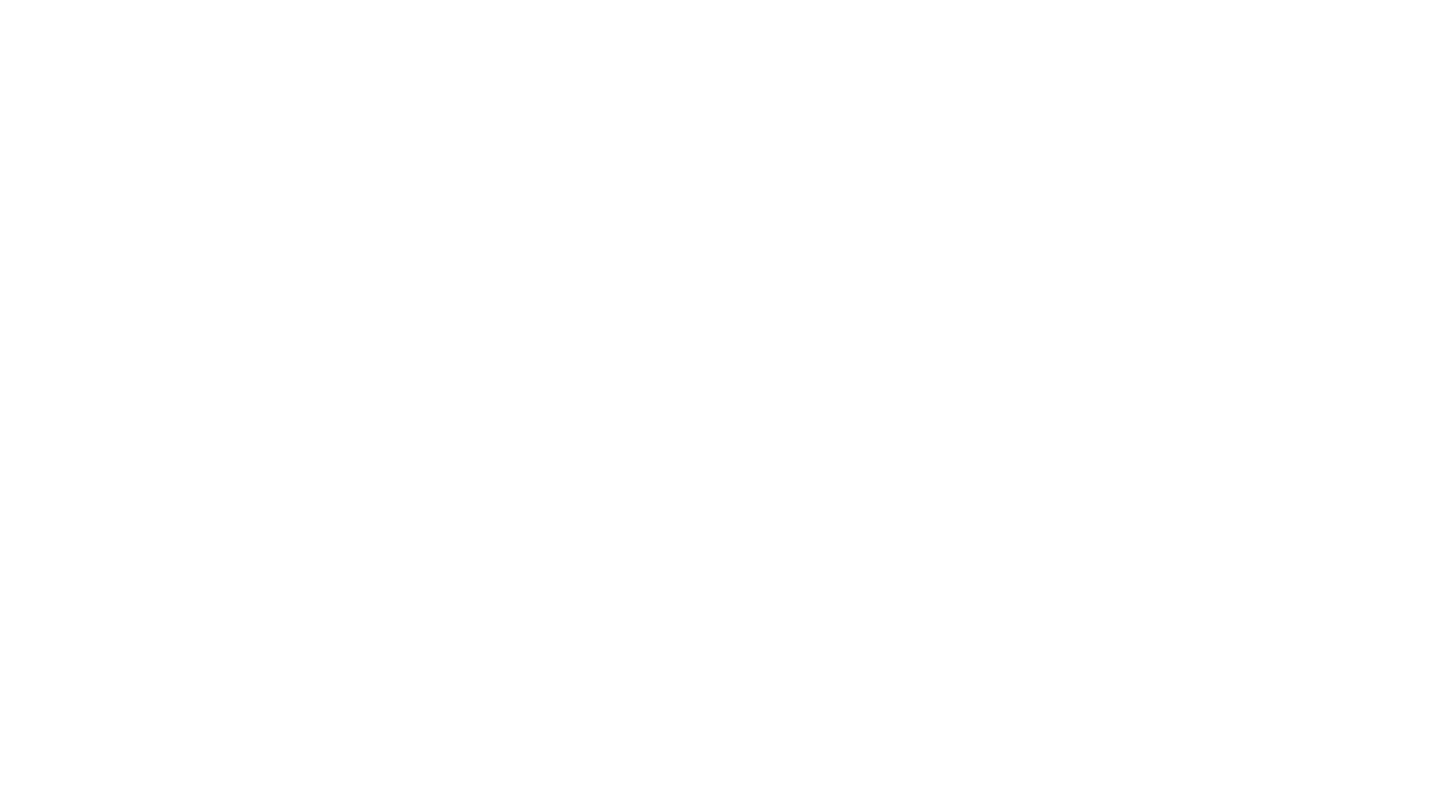 scroll, scrollTop: 0, scrollLeft: 0, axis: both 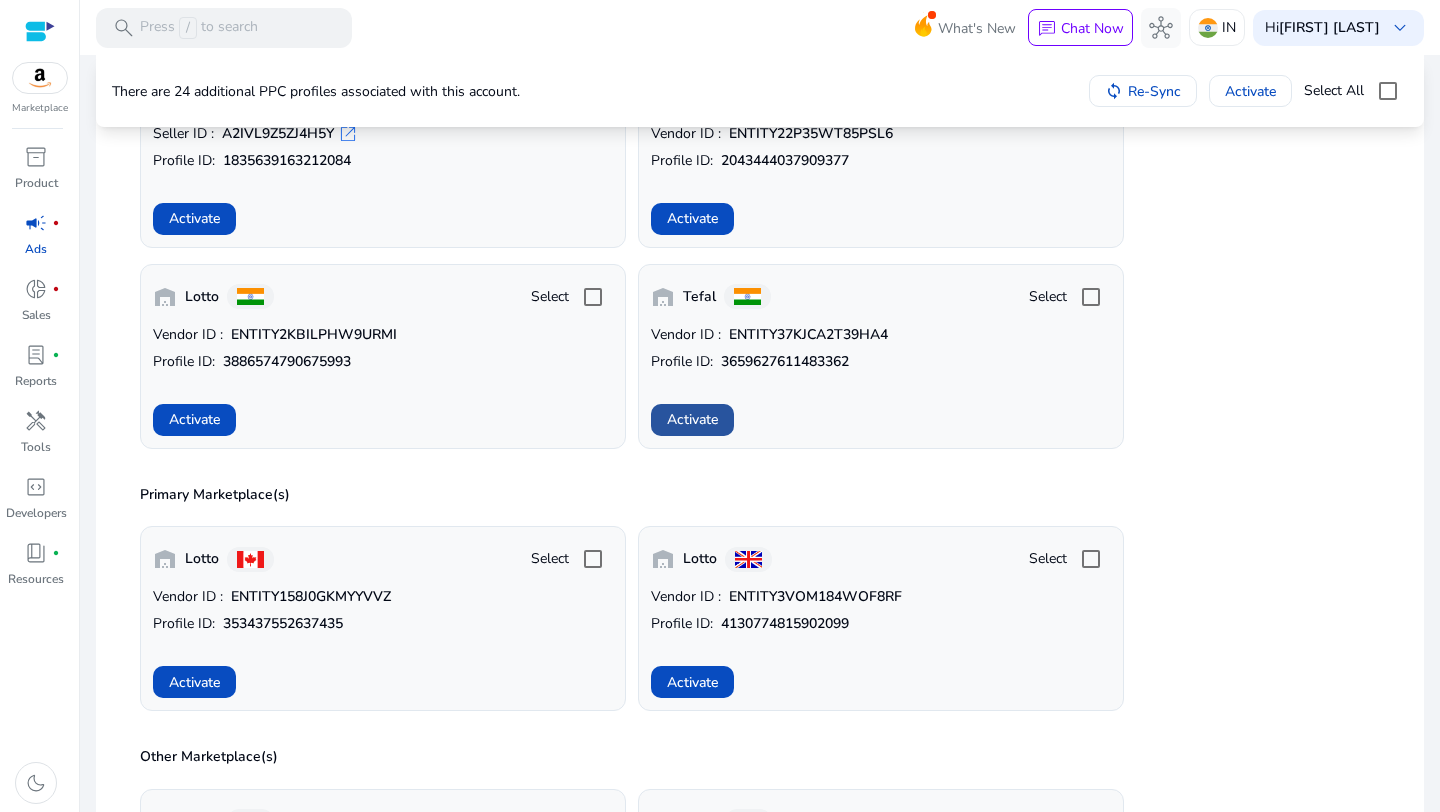 click on "Activate" 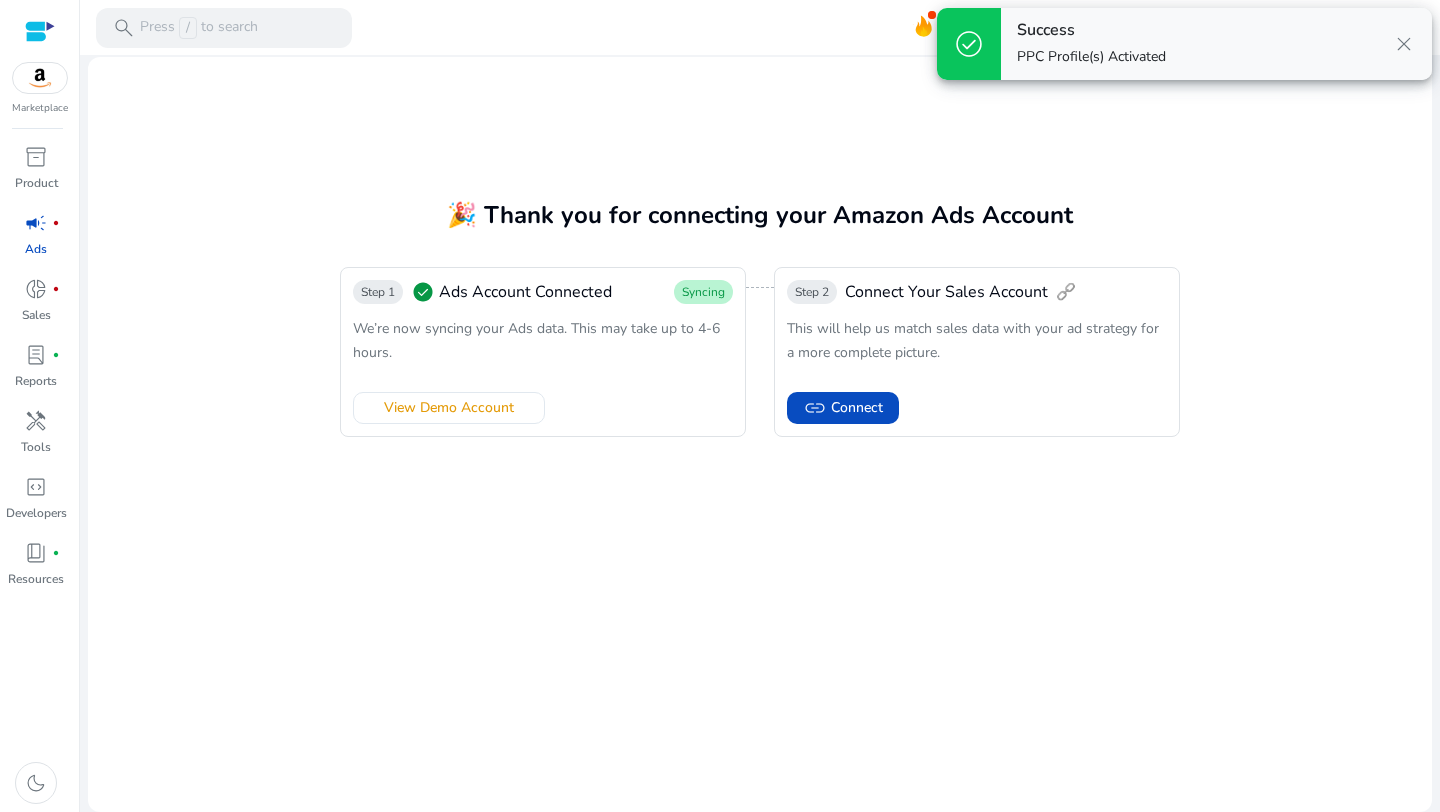 scroll, scrollTop: 0, scrollLeft: 0, axis: both 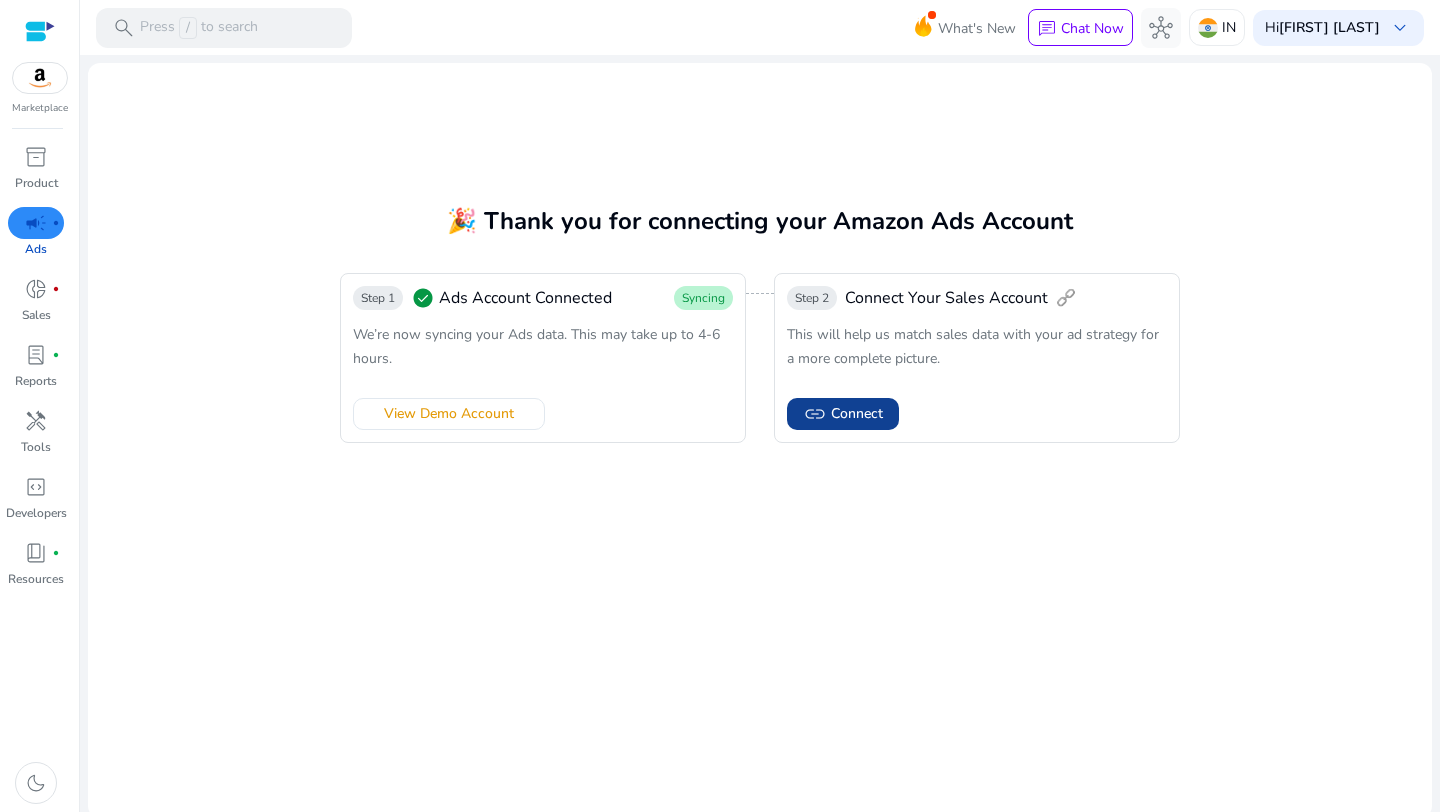 click on "link" 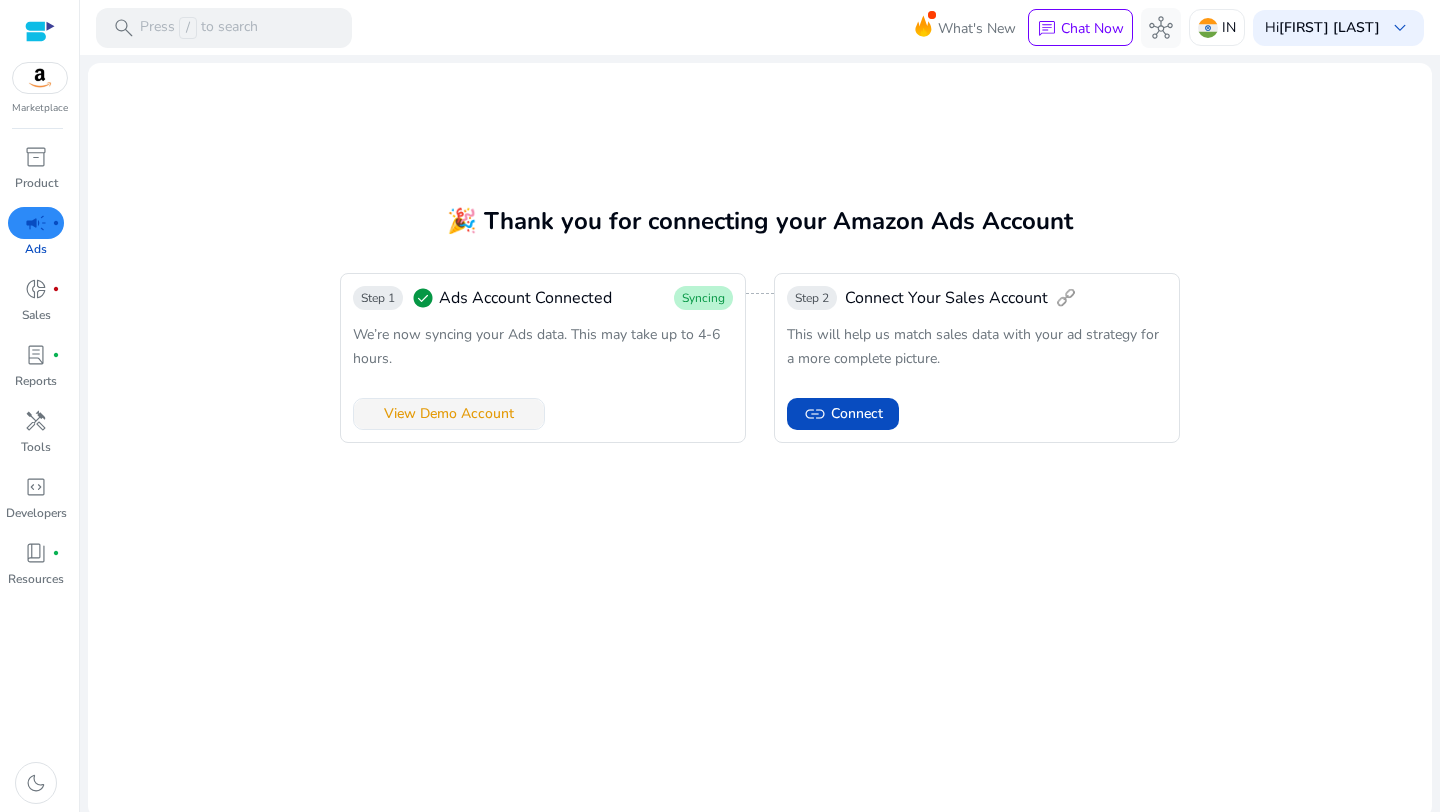 click on "View Demo Account" 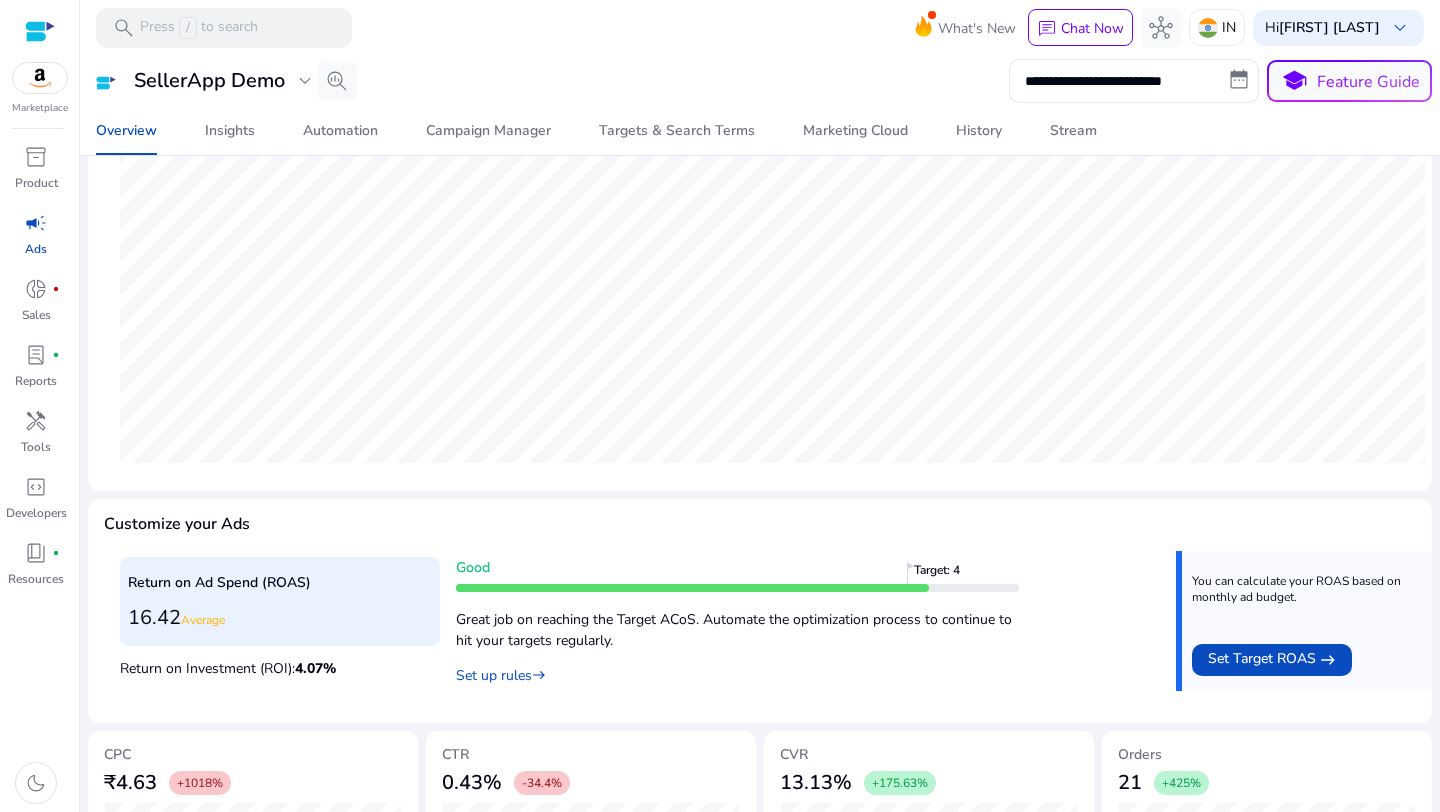 scroll, scrollTop: 493, scrollLeft: 0, axis: vertical 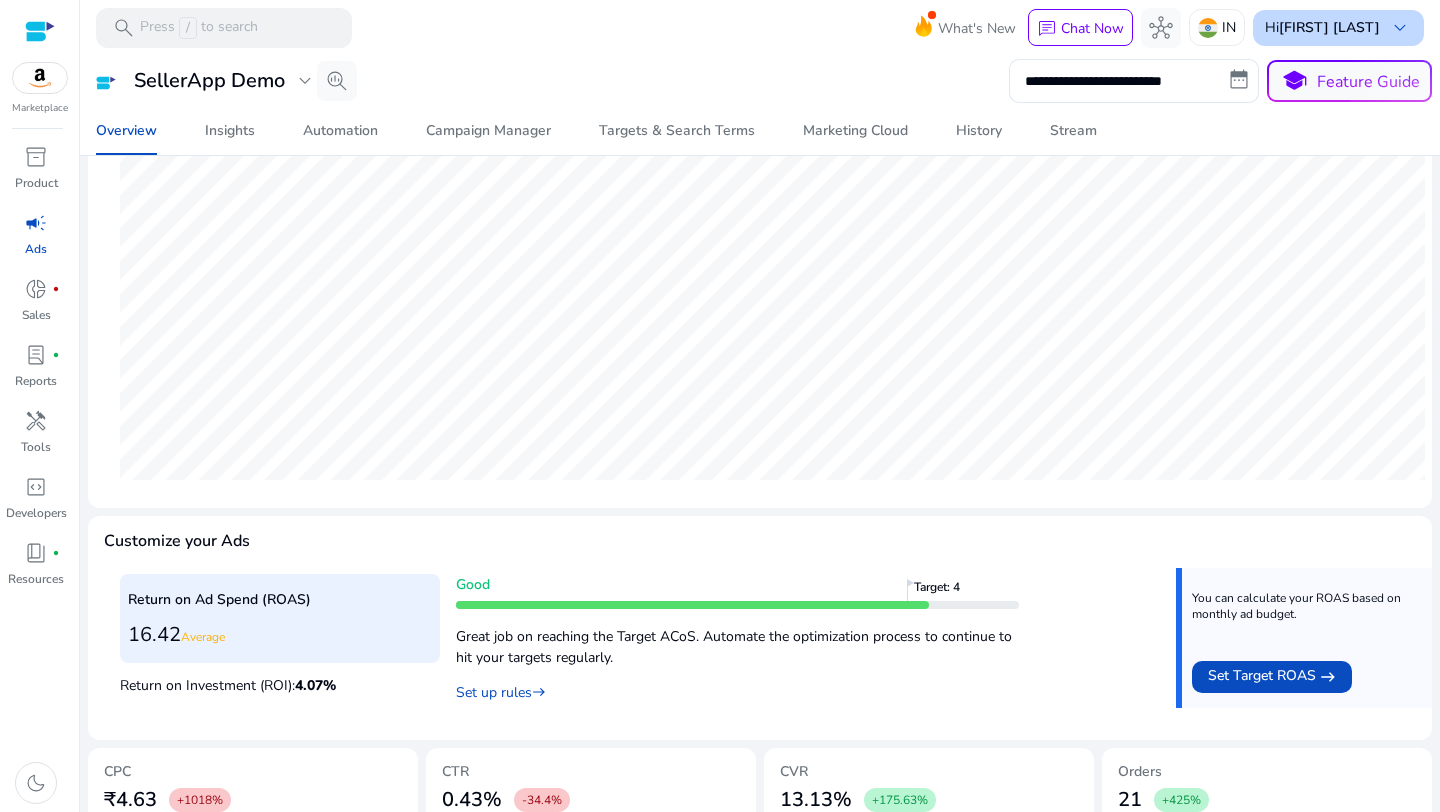 click on "Hi  [FIRST] [LAST]" at bounding box center [1322, 28] 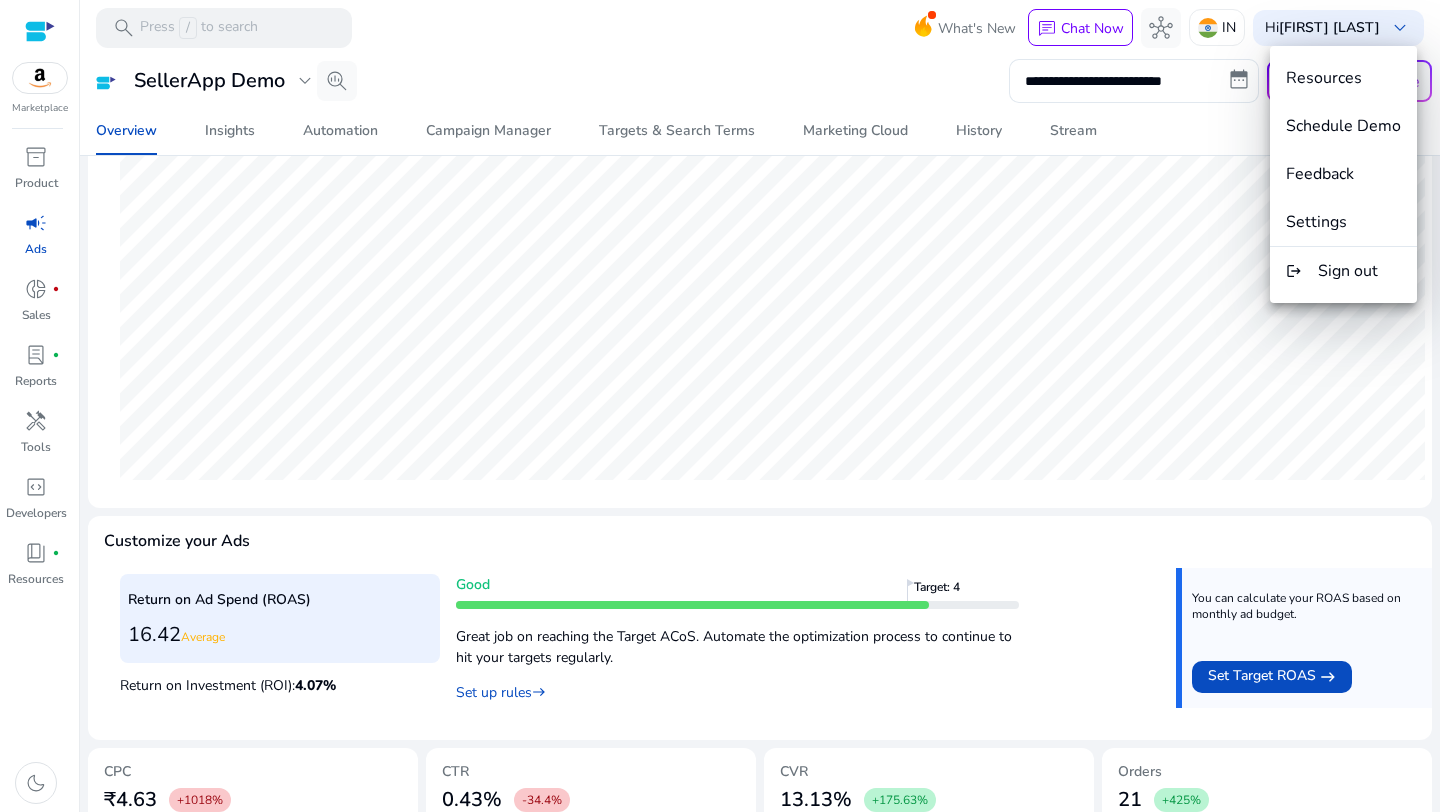 click at bounding box center (720, 406) 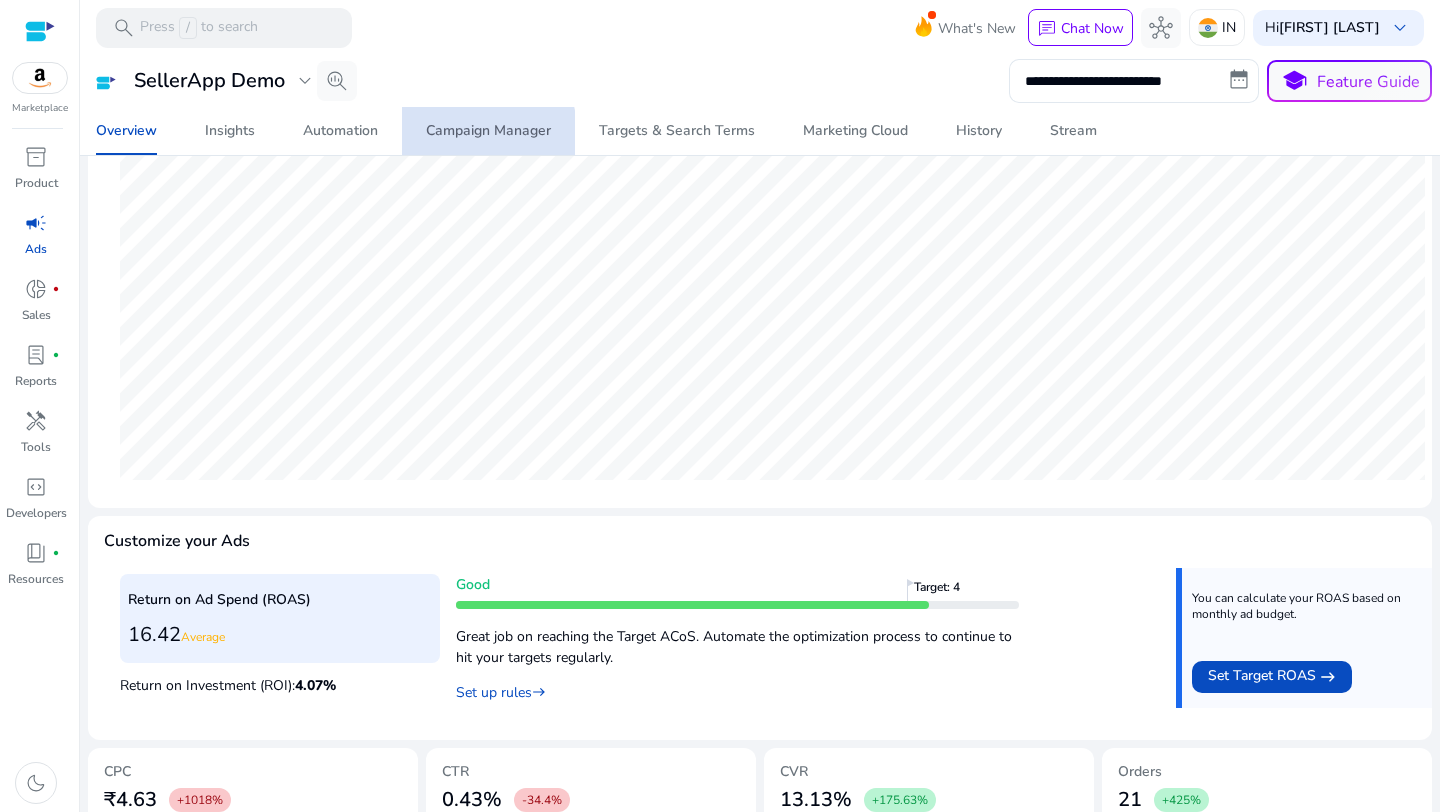 click on "Campaign Manager" at bounding box center [488, 131] 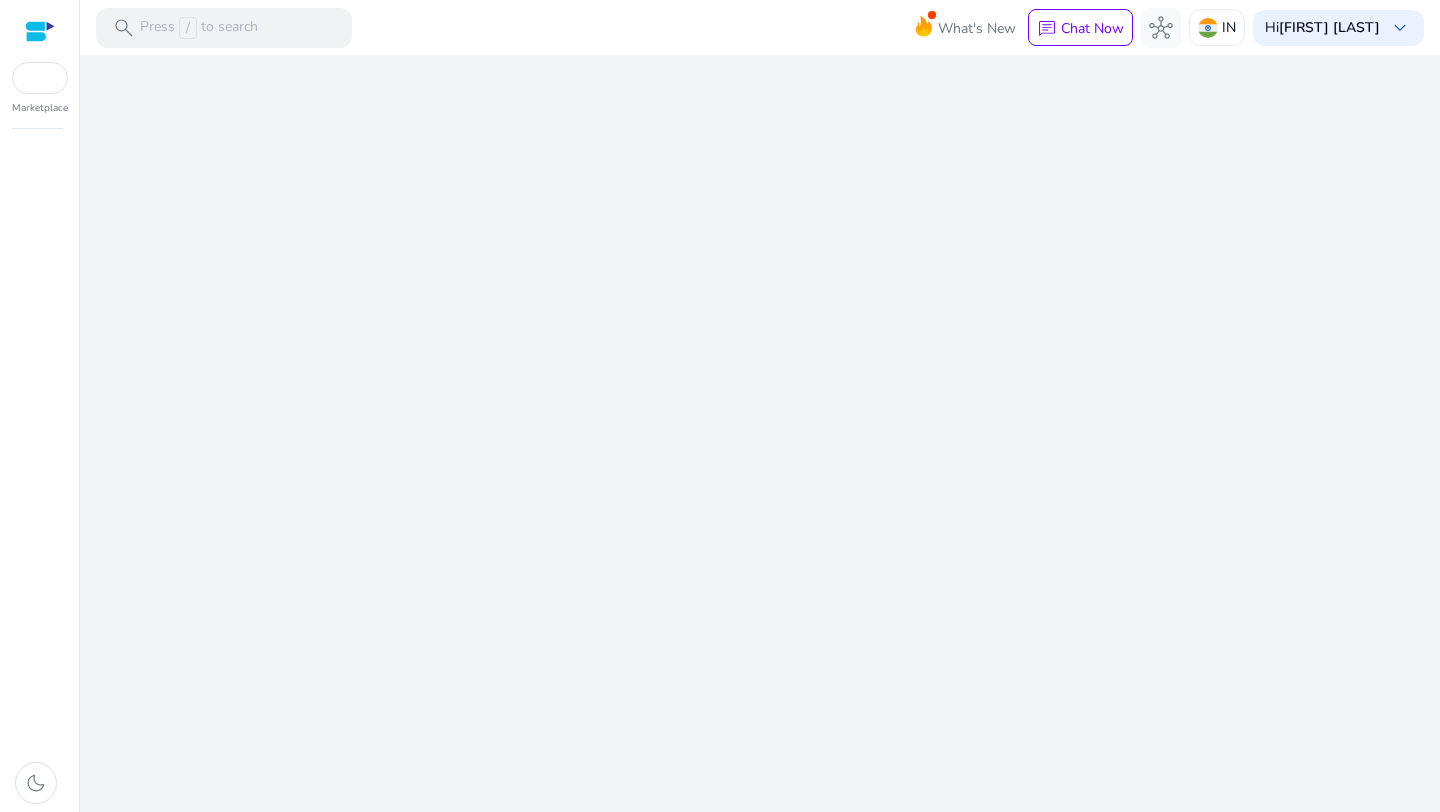 scroll, scrollTop: 0, scrollLeft: 0, axis: both 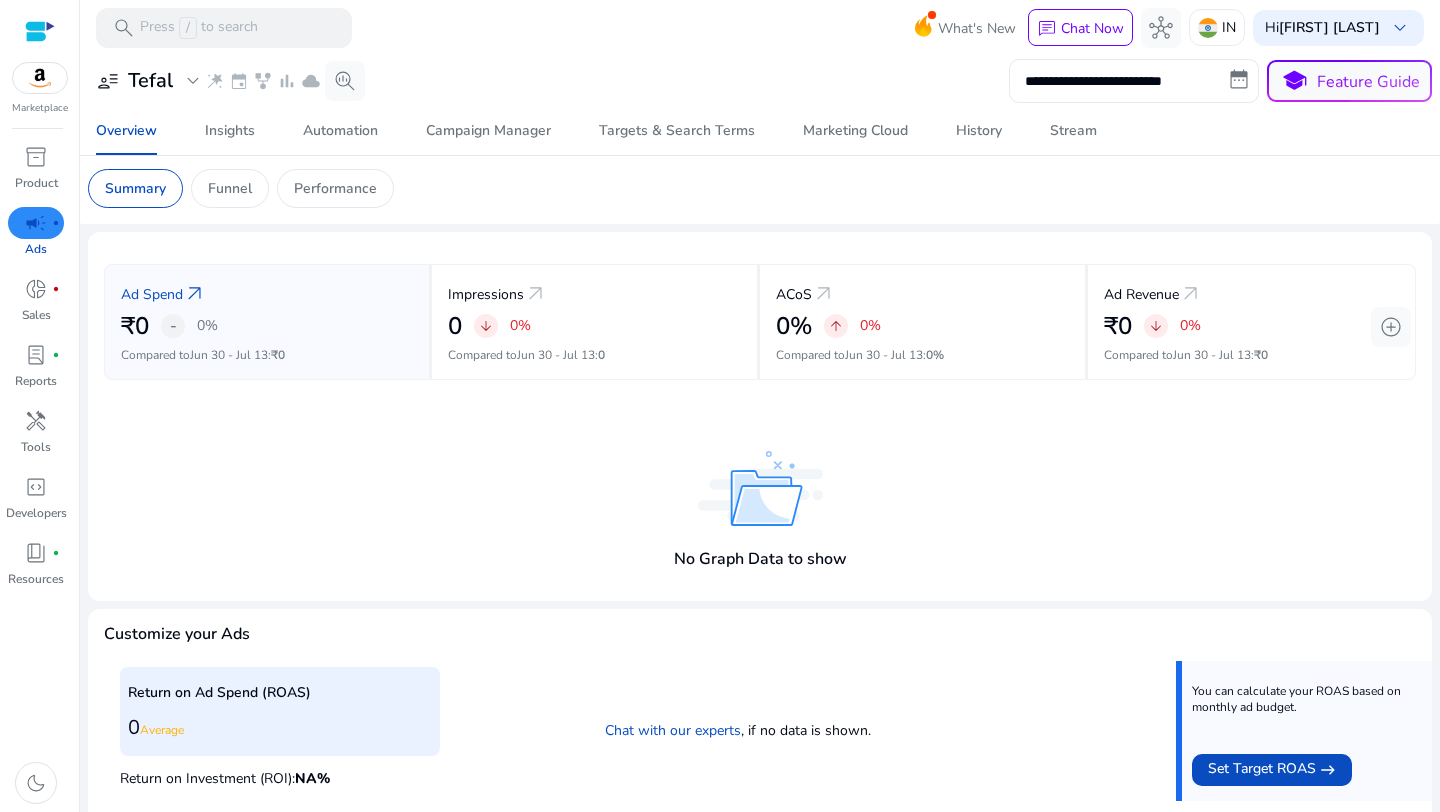 click on "**********" at bounding box center (1134, 81) 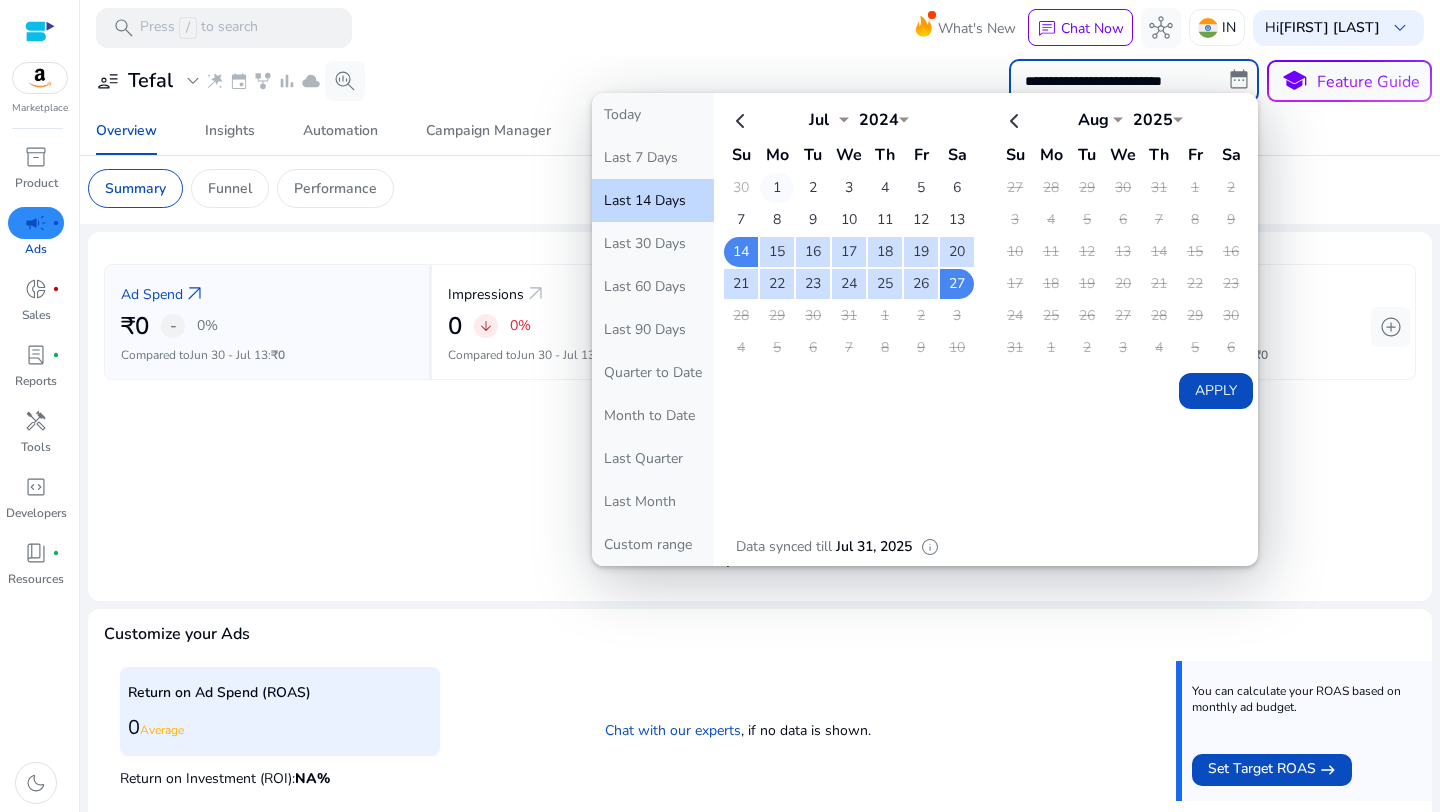 click on "1" 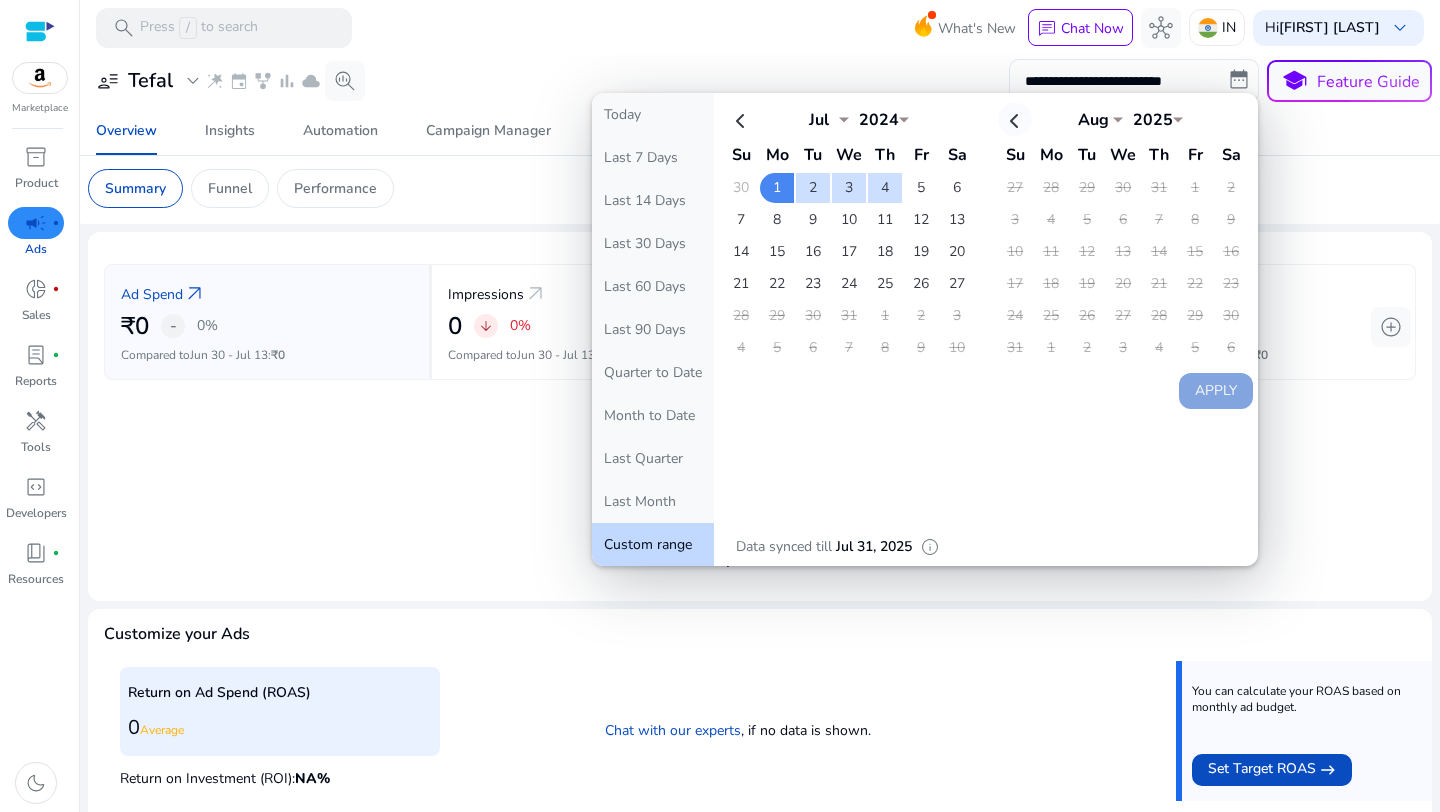 click 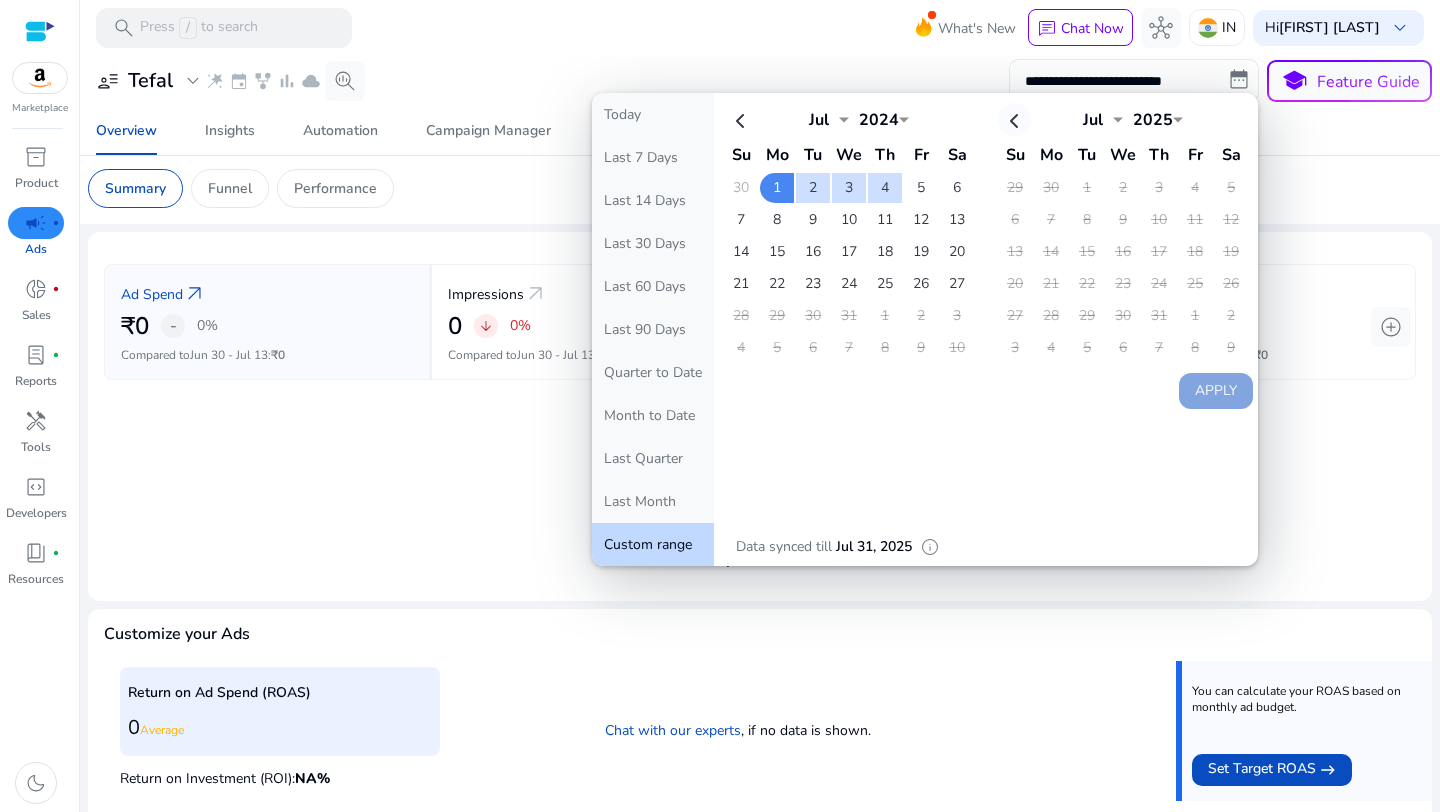 click 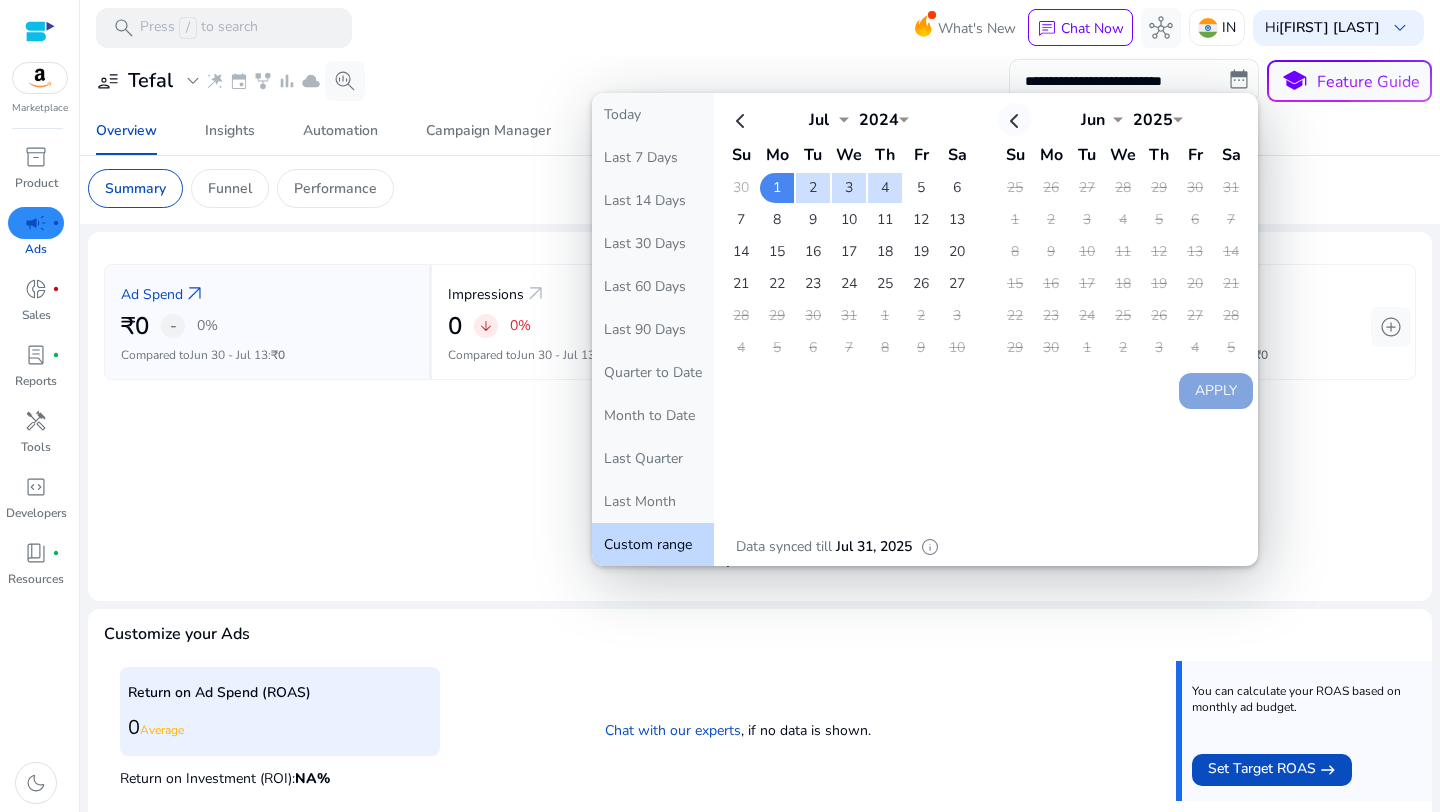 click 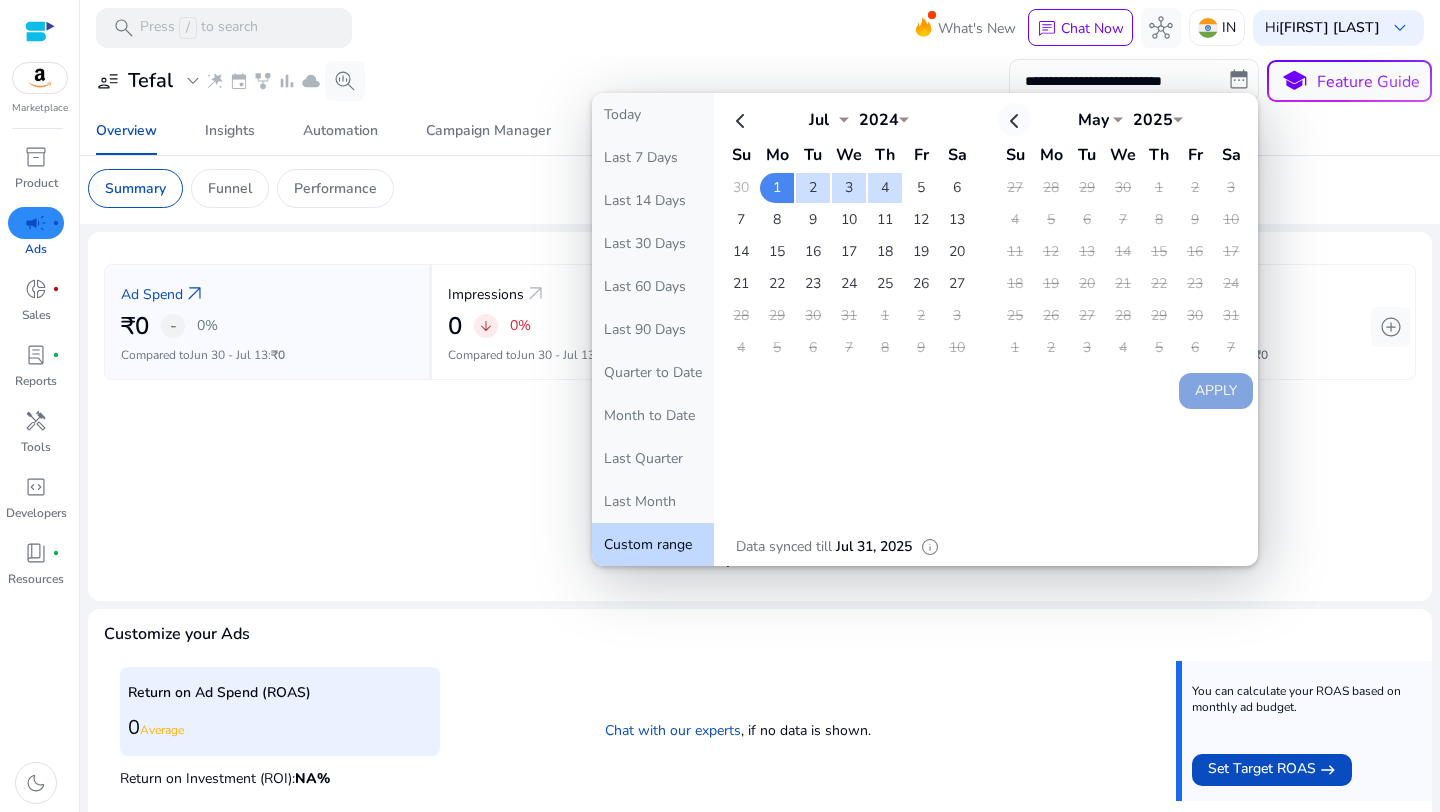 click 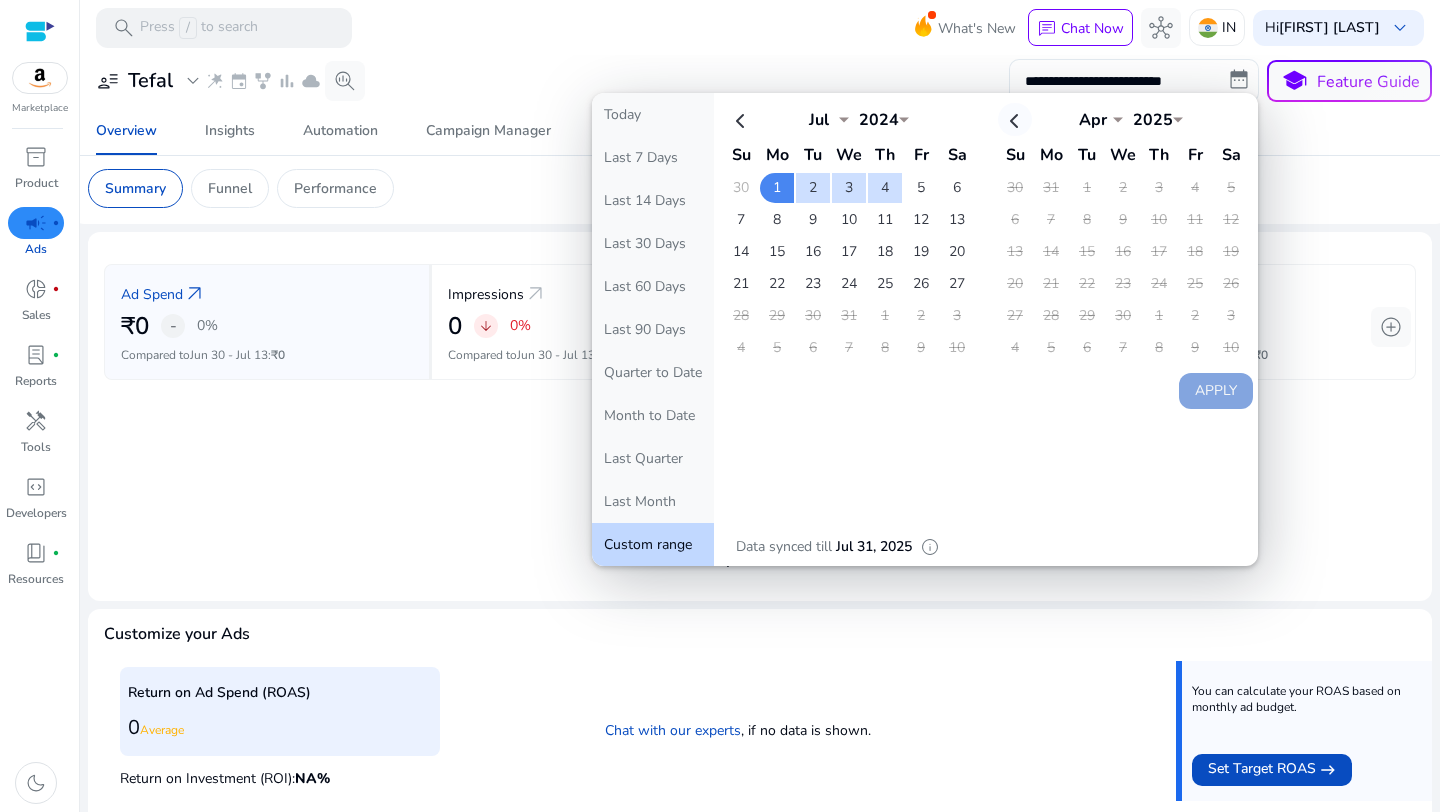 click 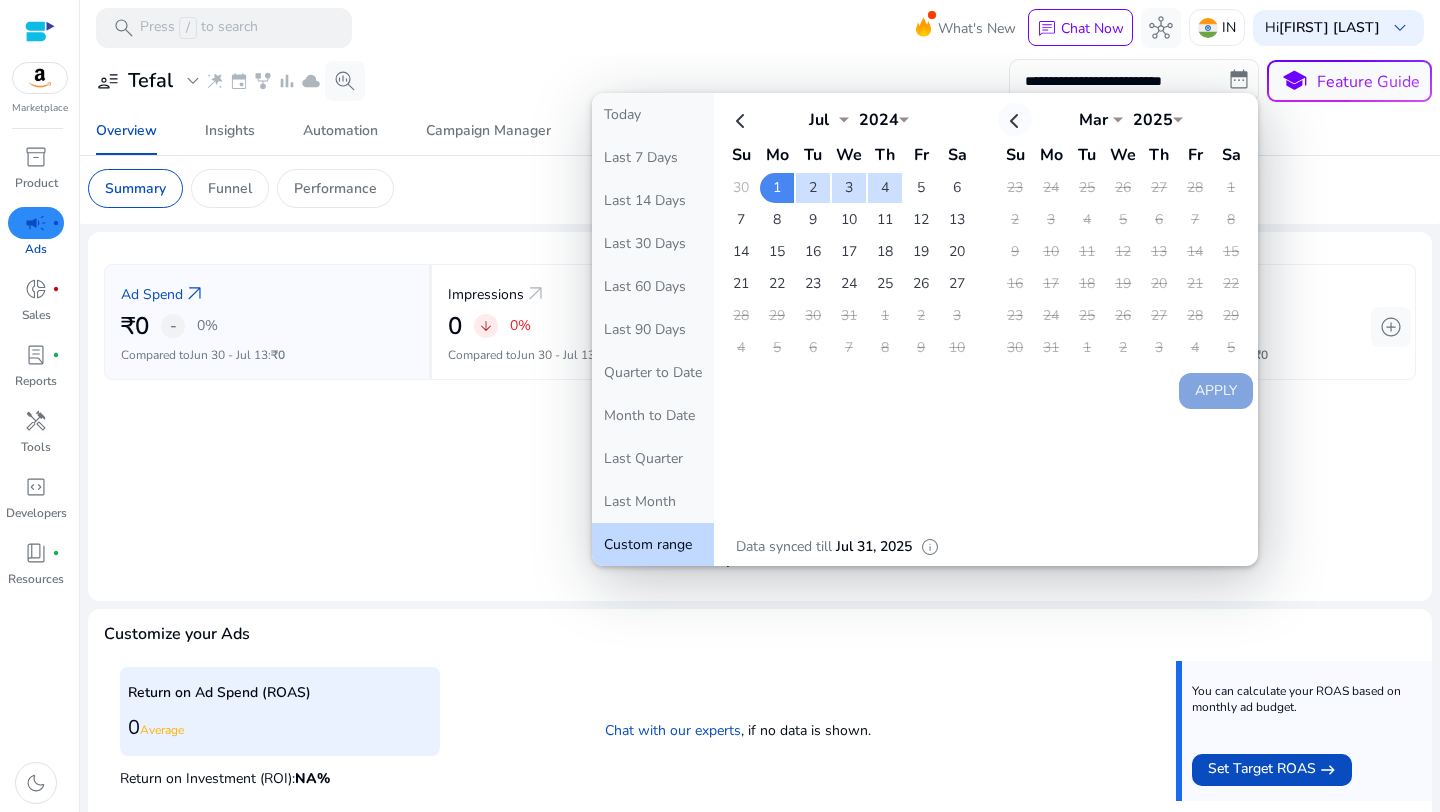 click 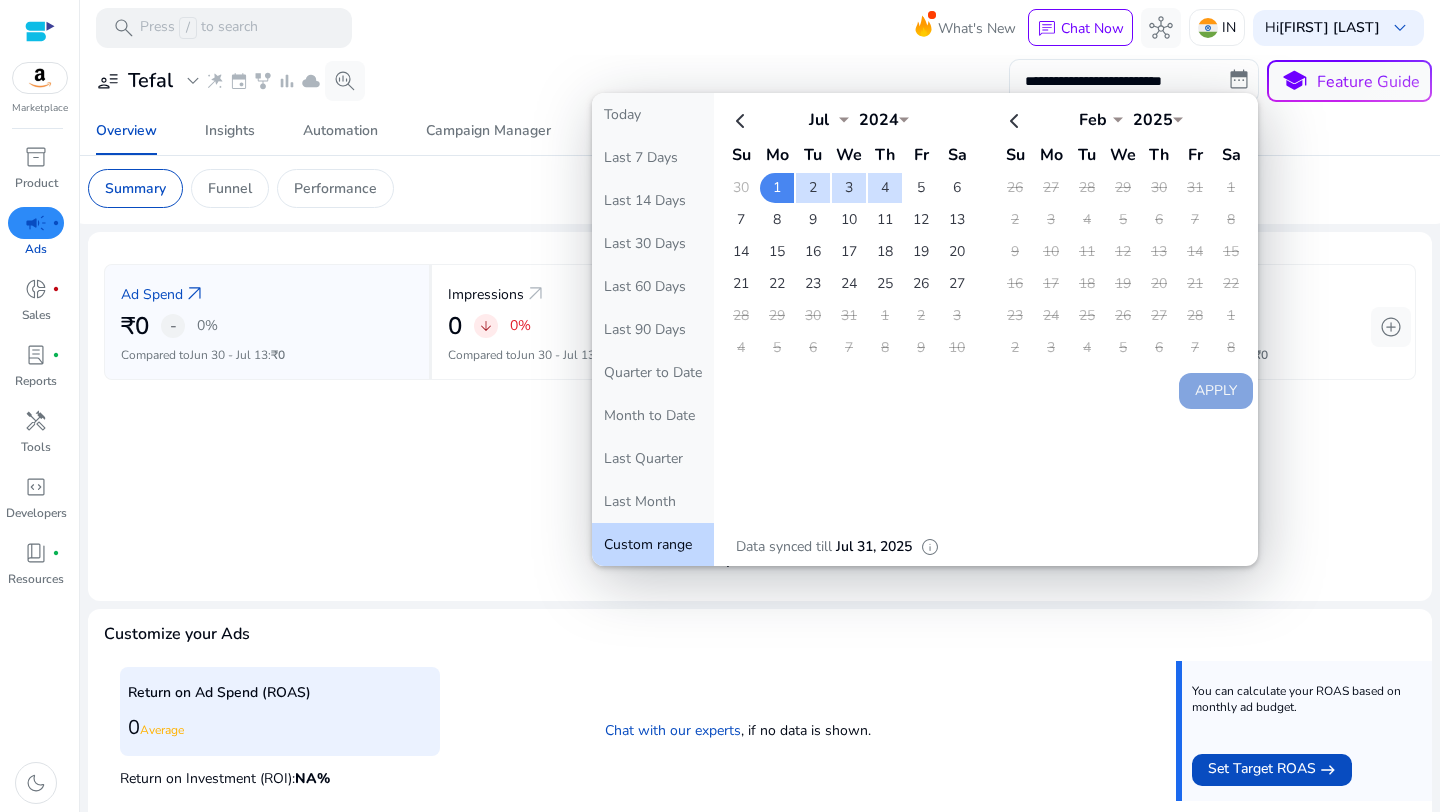 scroll, scrollTop: 0, scrollLeft: 0, axis: both 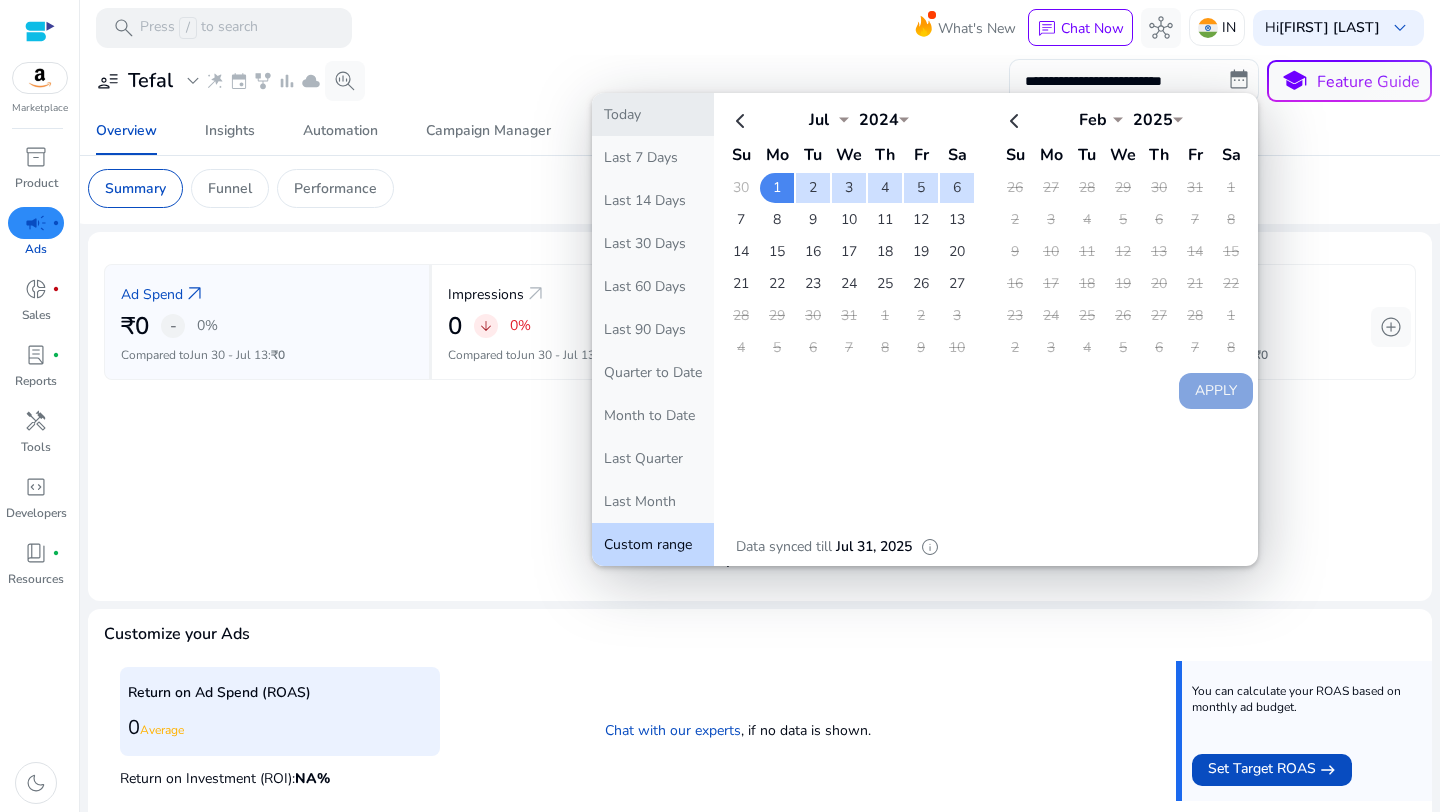 click on "Today" 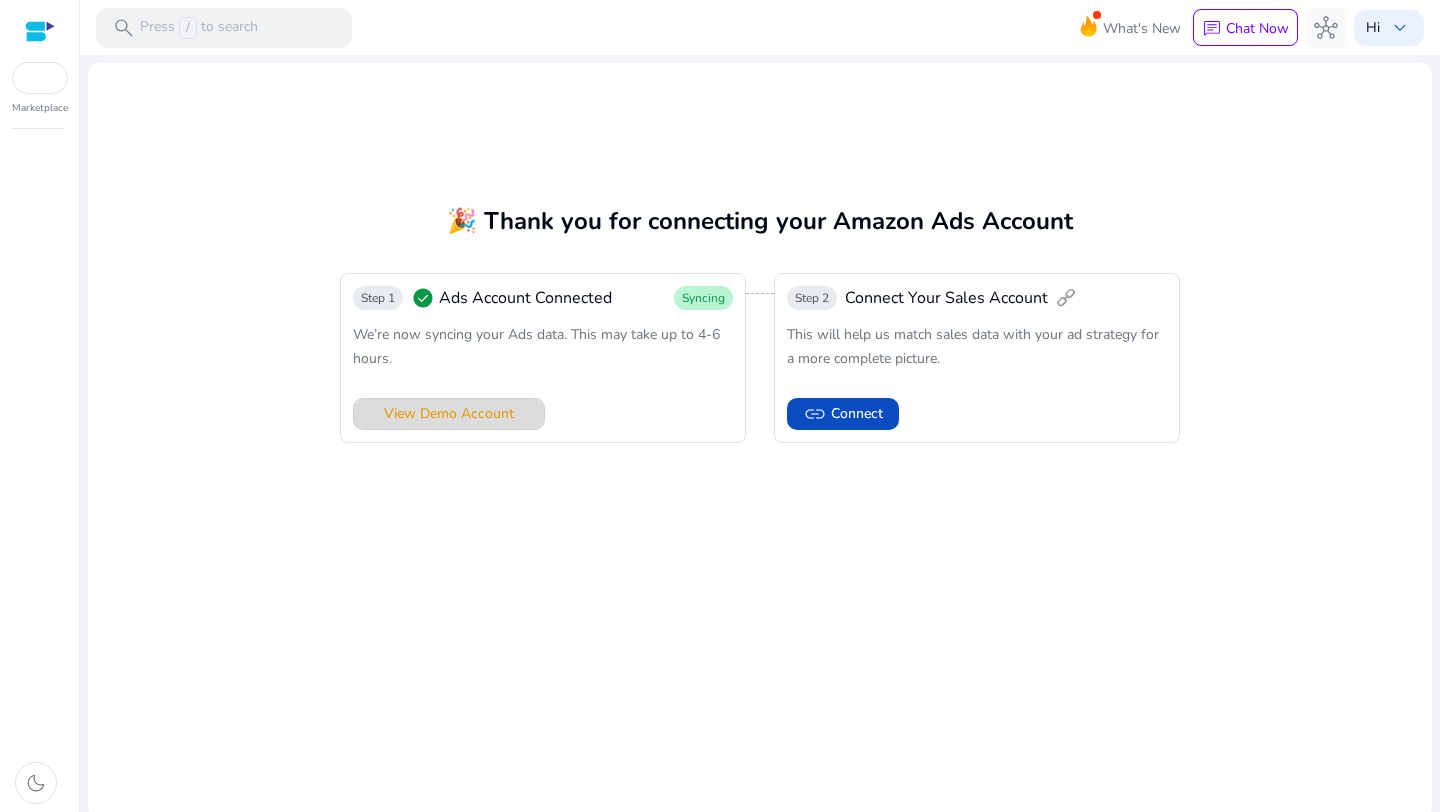 click on "View Demo Account" 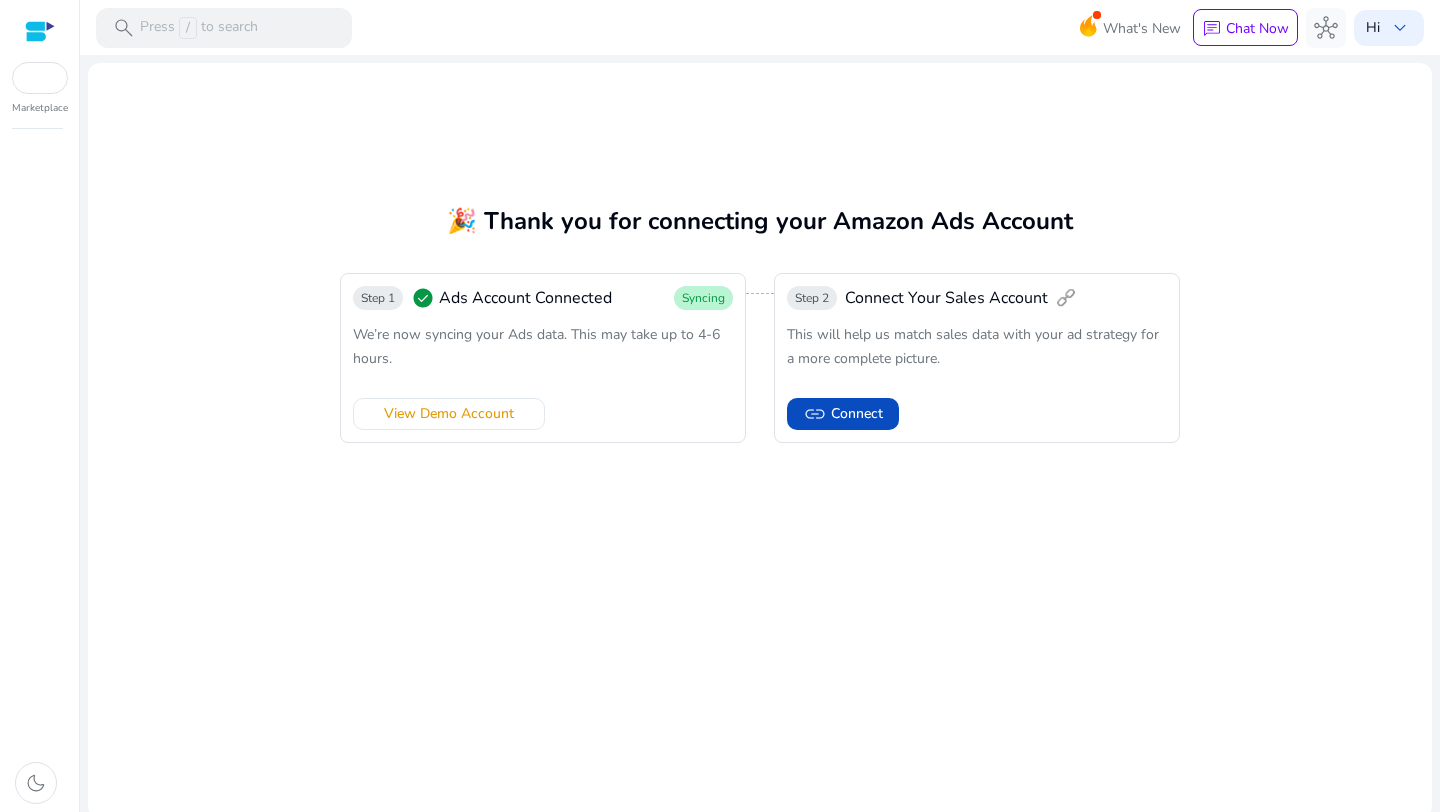 click on "Marketplace" at bounding box center [39, 58] 